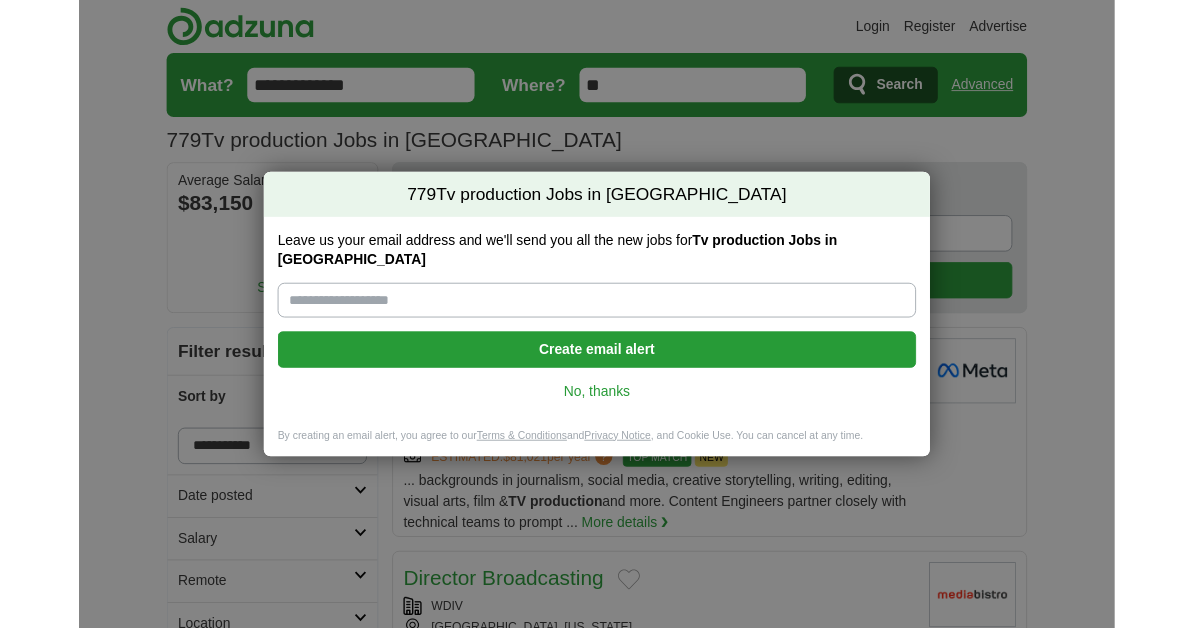 scroll, scrollTop: 0, scrollLeft: 0, axis: both 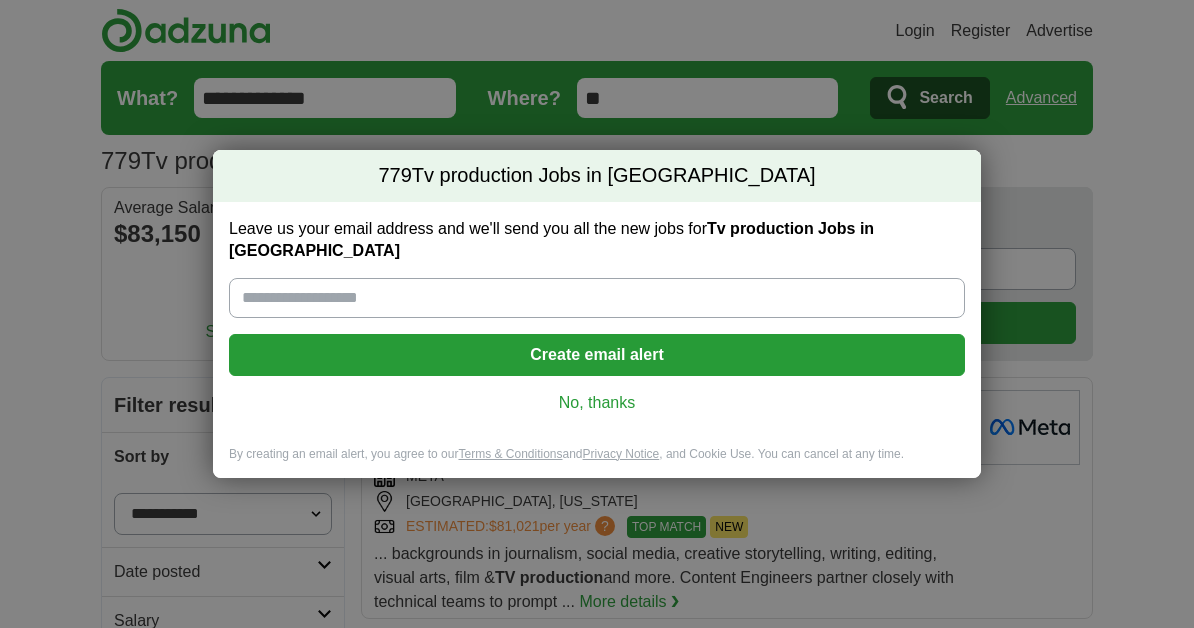 click on "No, thanks" at bounding box center (597, 403) 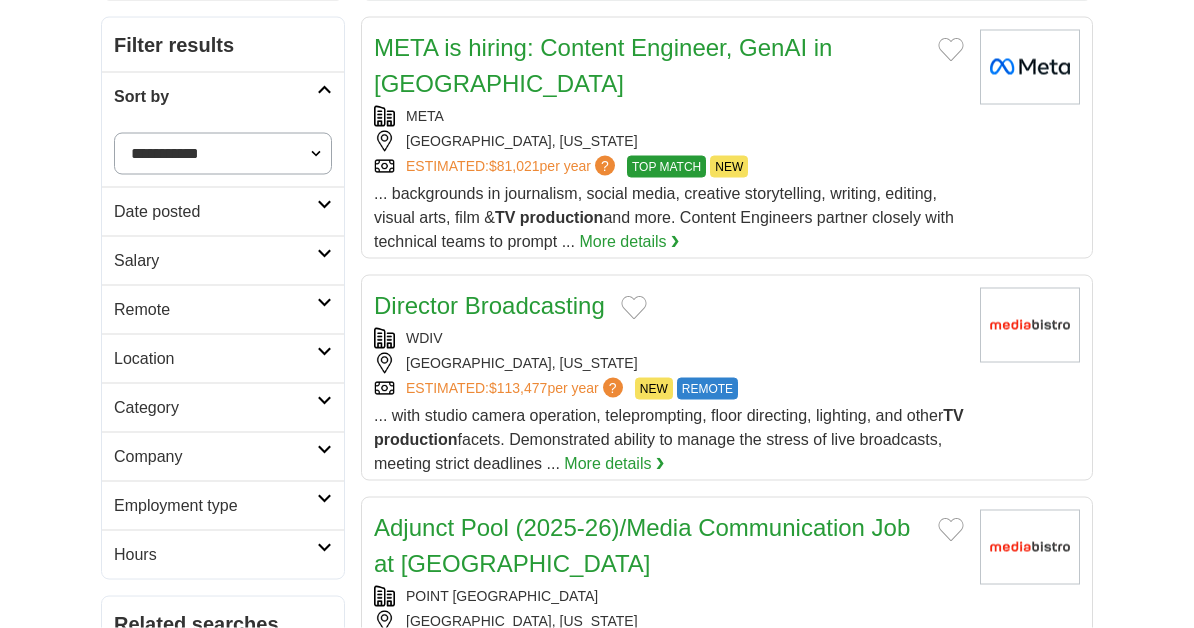 scroll, scrollTop: 361, scrollLeft: 0, axis: vertical 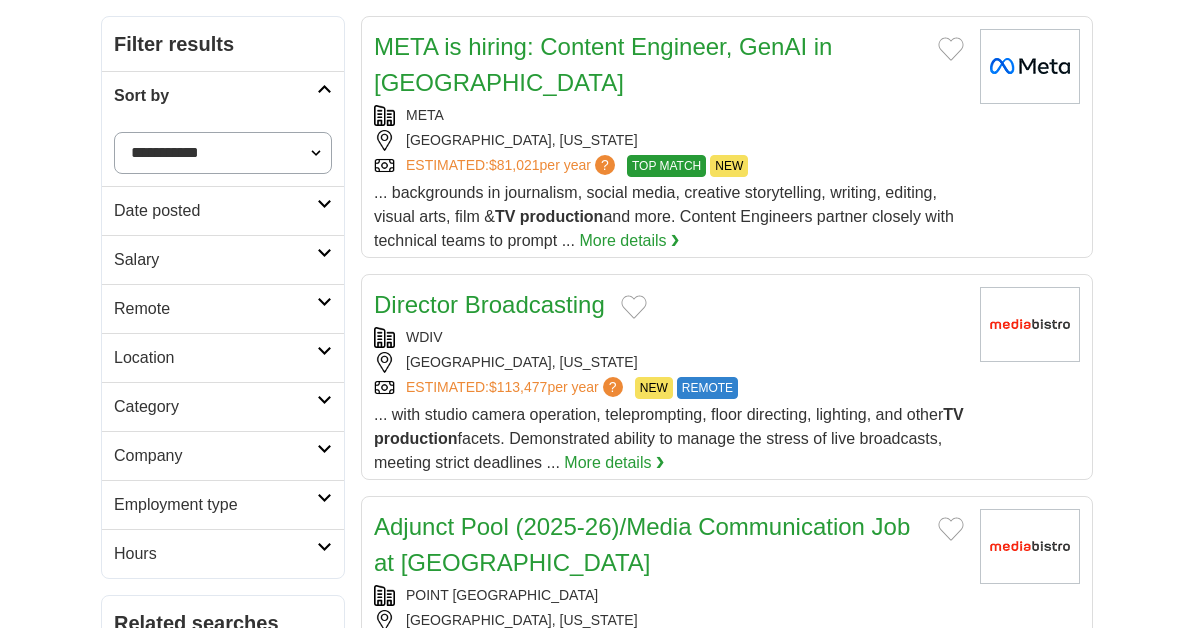 click on "Location" at bounding box center (215, 358) 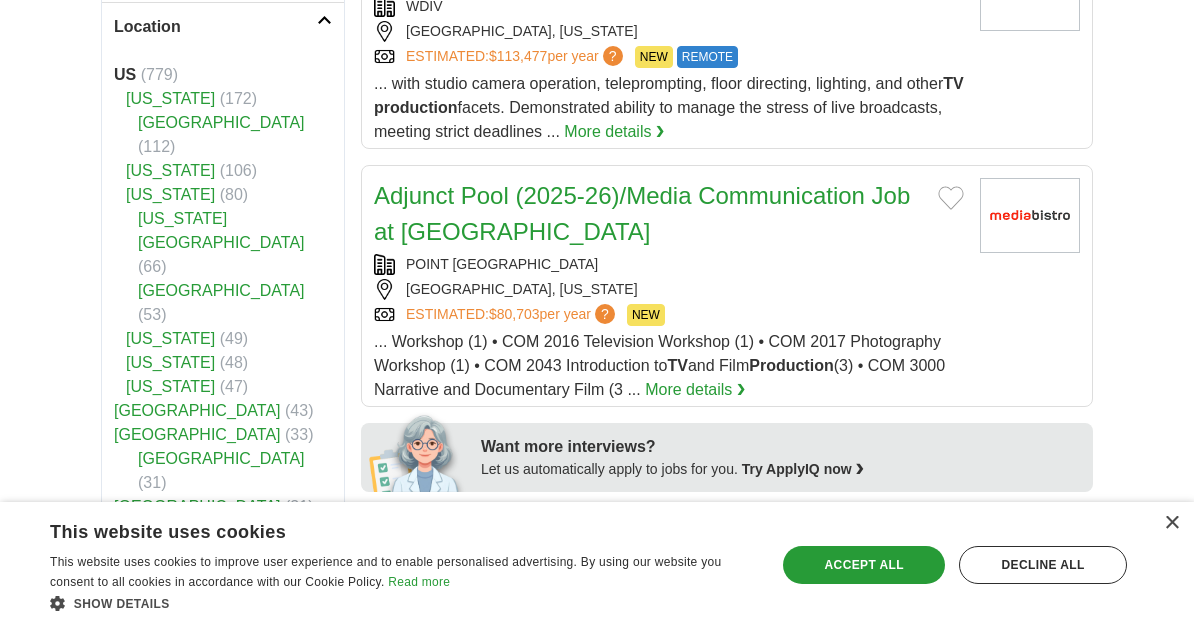 scroll, scrollTop: 689, scrollLeft: 0, axis: vertical 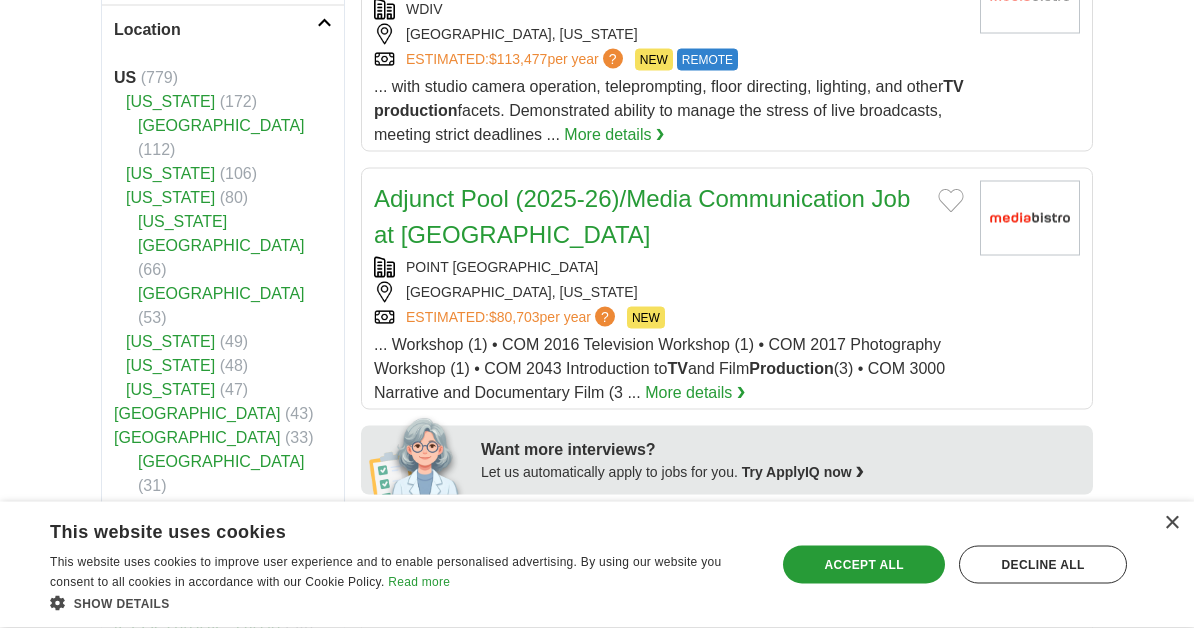 click on "[US_STATE][GEOGRAPHIC_DATA]" at bounding box center (221, 233) 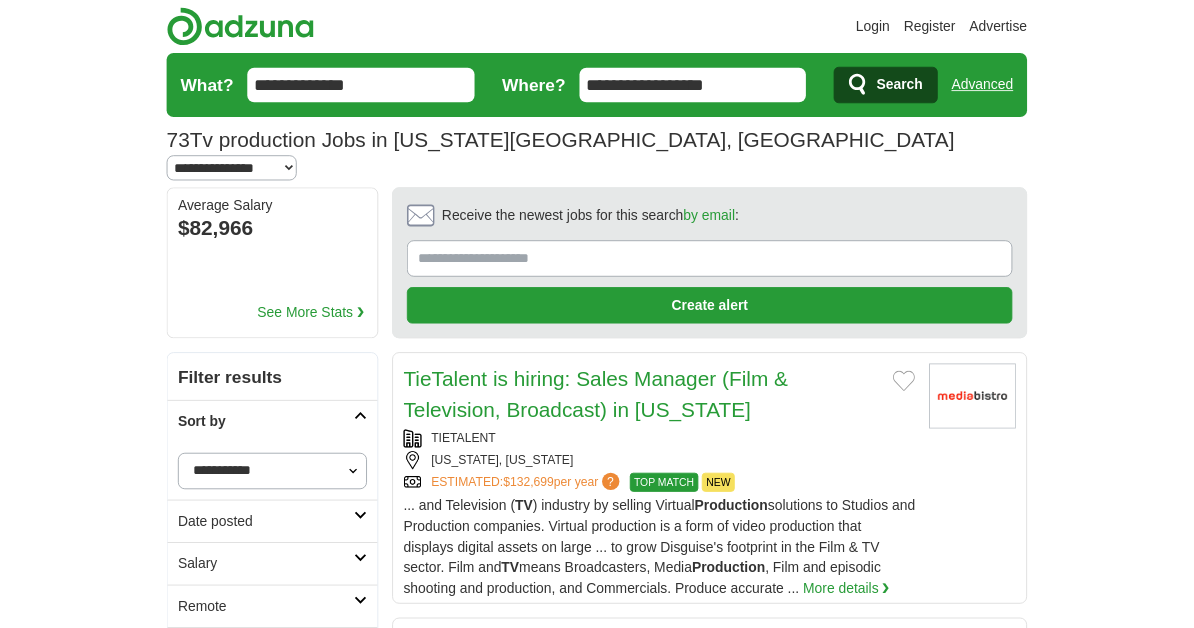 scroll, scrollTop: 0, scrollLeft: 0, axis: both 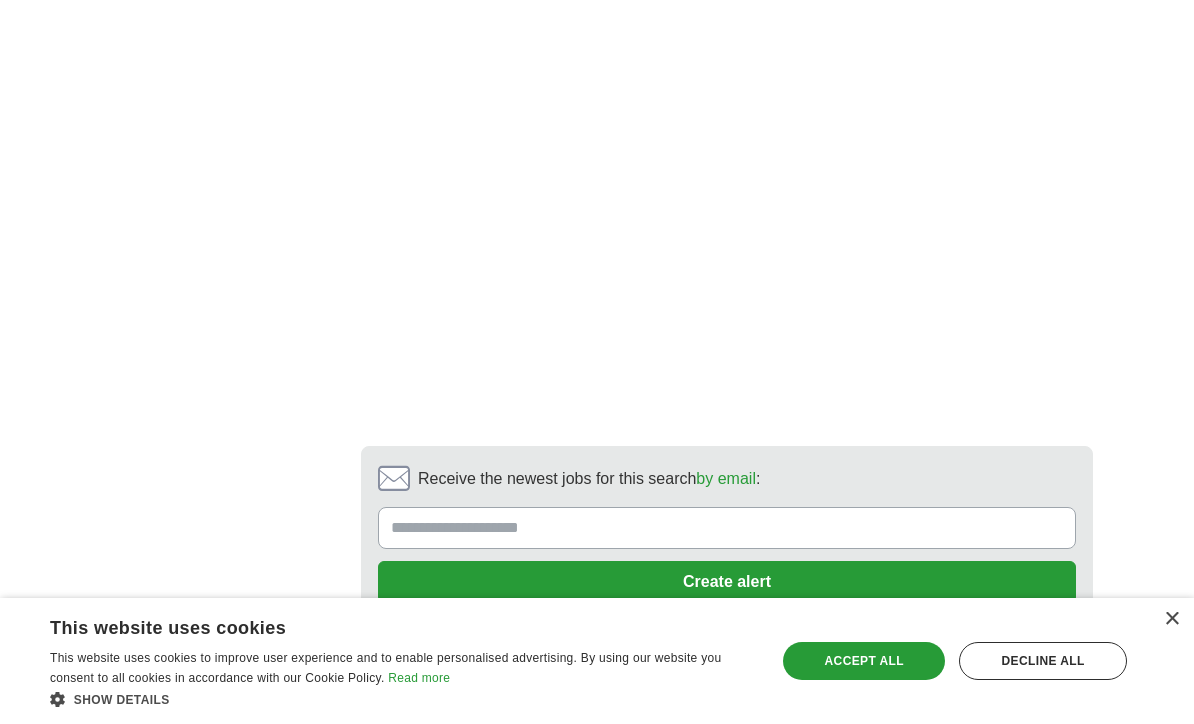 click on "2" at bounding box center (570, 686) 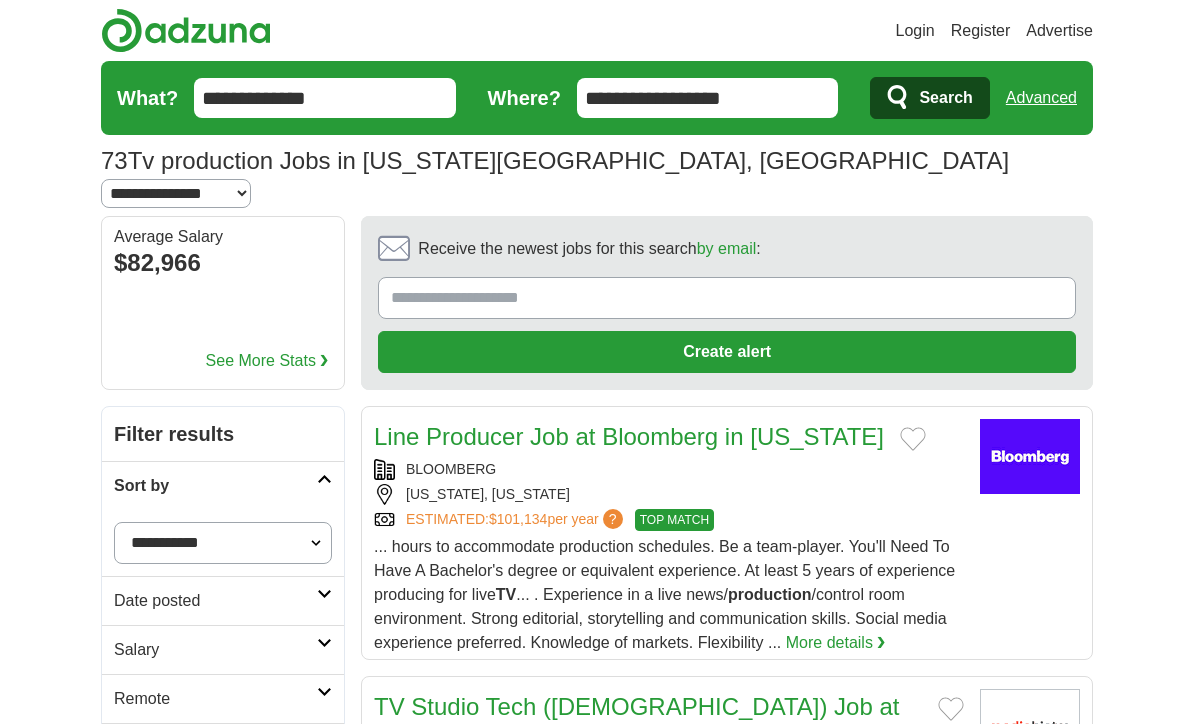 scroll, scrollTop: 0, scrollLeft: 0, axis: both 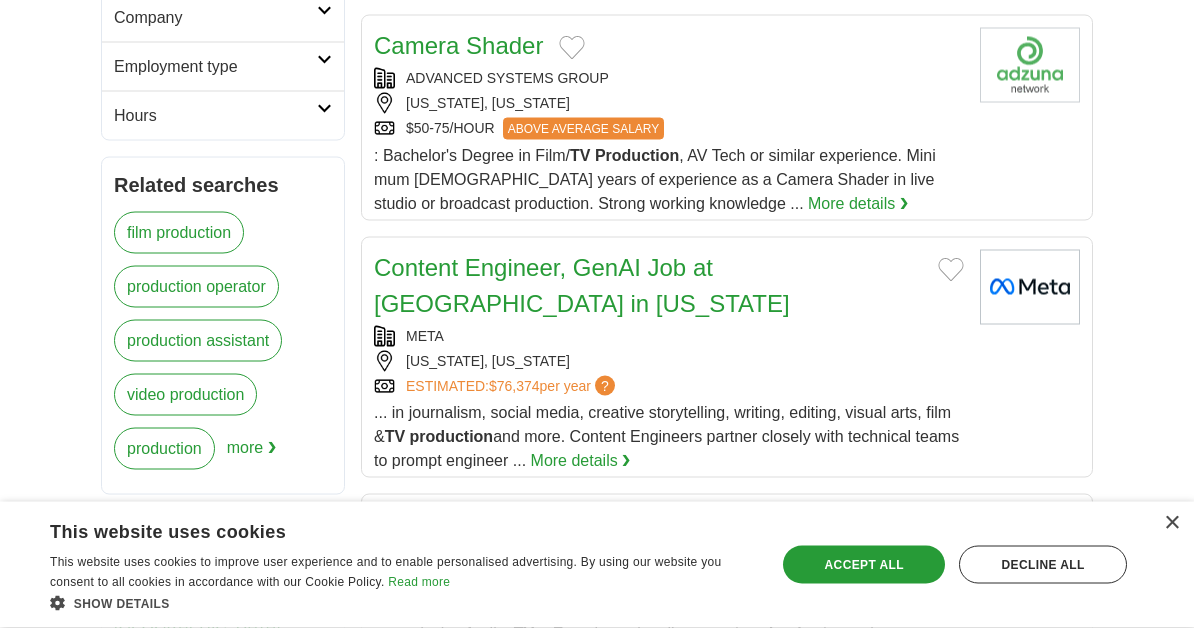 click on "production assistant" at bounding box center (198, 341) 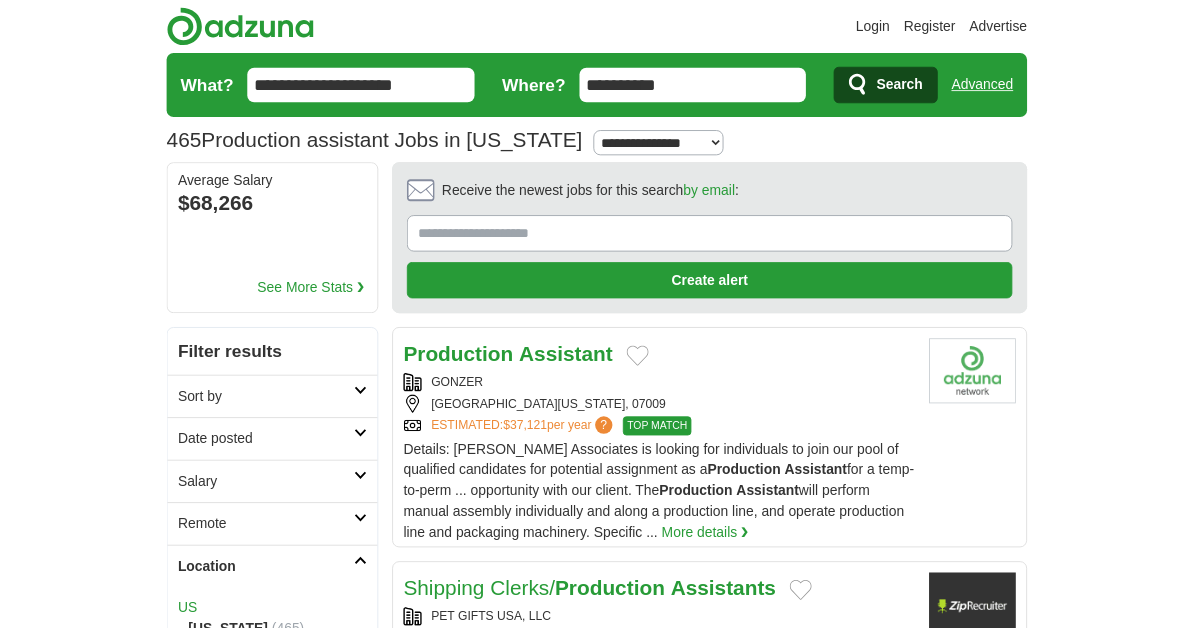 scroll, scrollTop: 0, scrollLeft: 0, axis: both 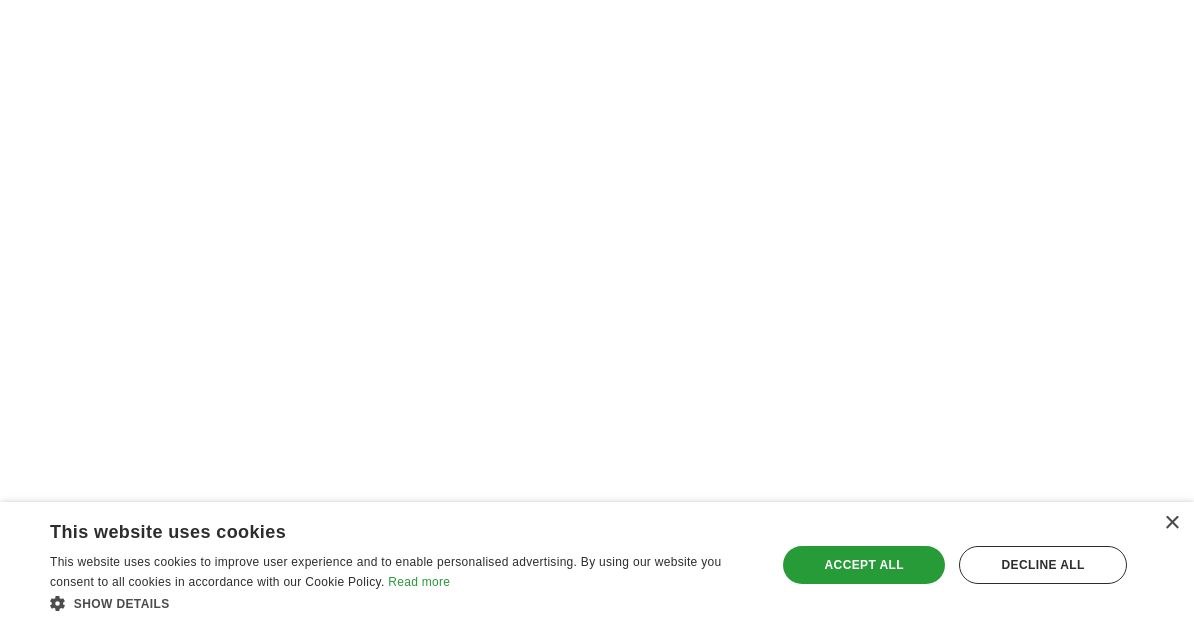 click on "Login
Register
Advertise
465
Production assistant Jobs in New Jersey
Salary
Salary
Select a salary range
Salary from
from $10,000
from $20,000
from $40,000
from $60,000
from $80,000
from $100,000
per year
US" at bounding box center (597, -841) 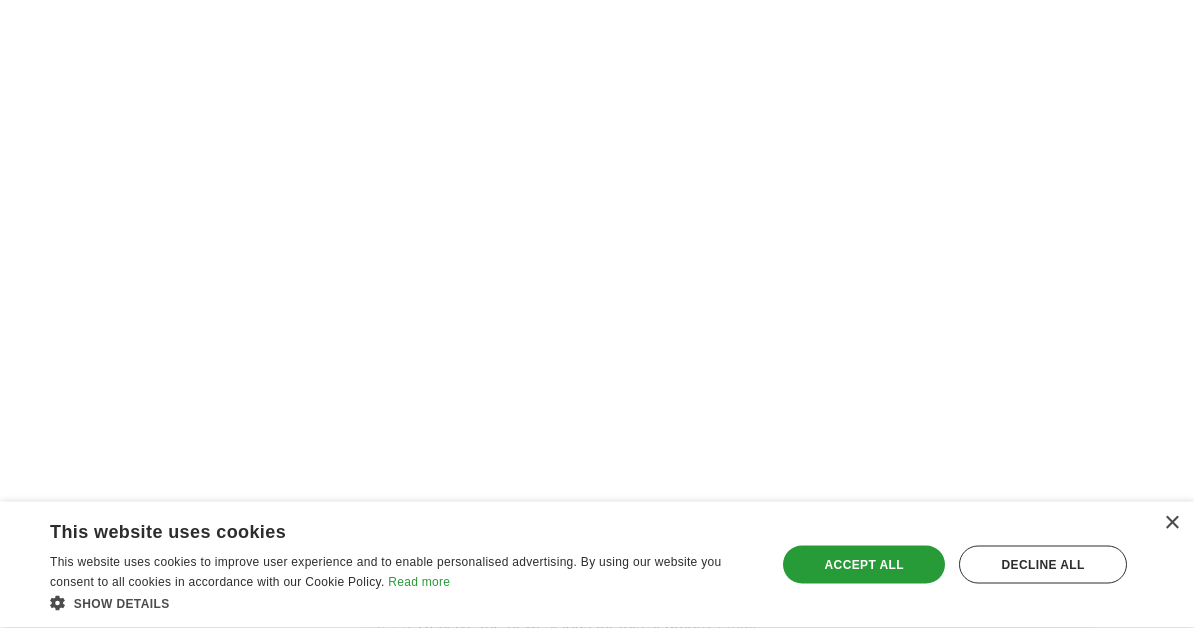 scroll, scrollTop: 3963, scrollLeft: 0, axis: vertical 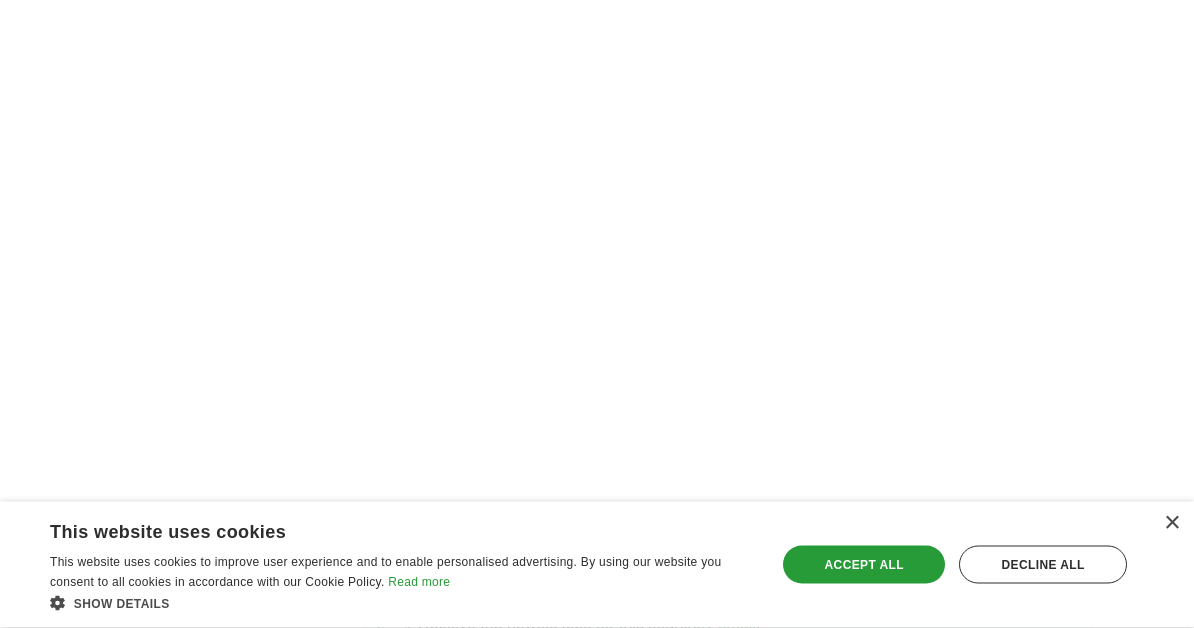 click on "Login
Register
Advertise
465
Production assistant Jobs in New Jersey
Salary
Salary
Select a salary range
Salary from
from $10,000
from $20,000
from $40,000
from $60,000
from $80,000
from $100,000
per year
US" at bounding box center [597, -1354] 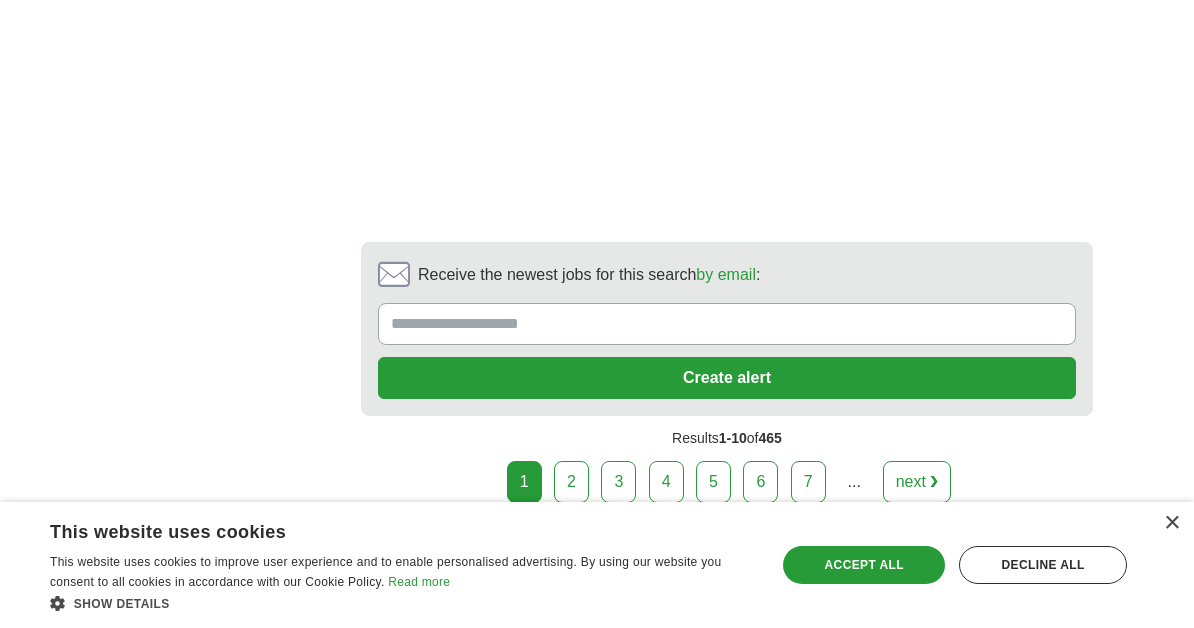 scroll, scrollTop: 4330, scrollLeft: 0, axis: vertical 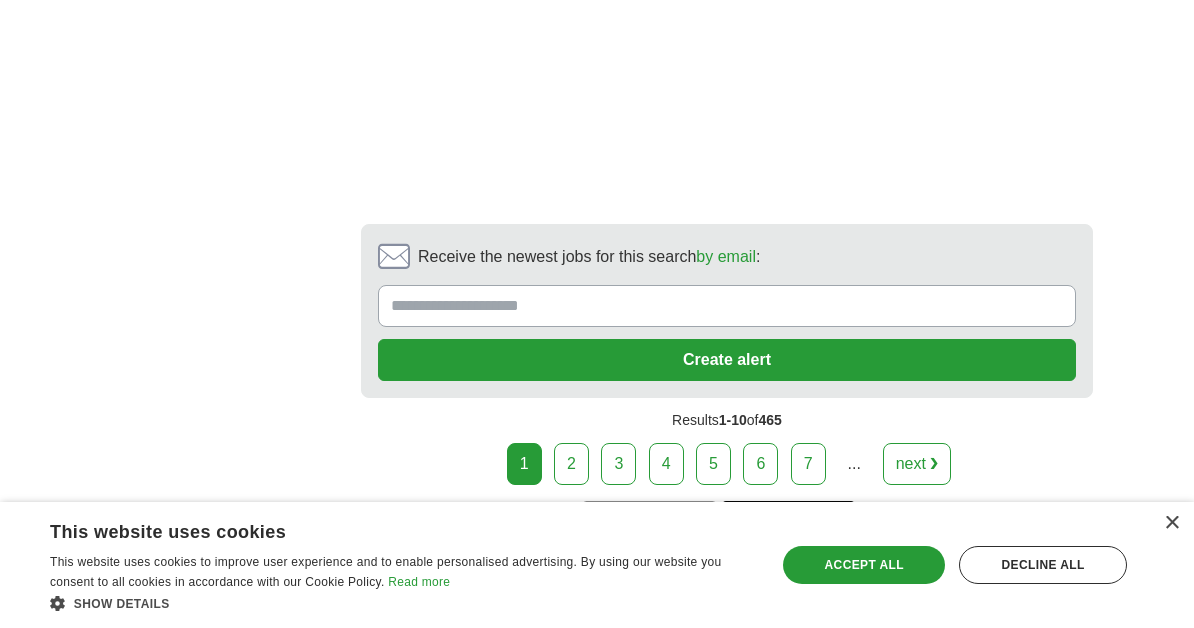 click on "2" at bounding box center (571, 464) 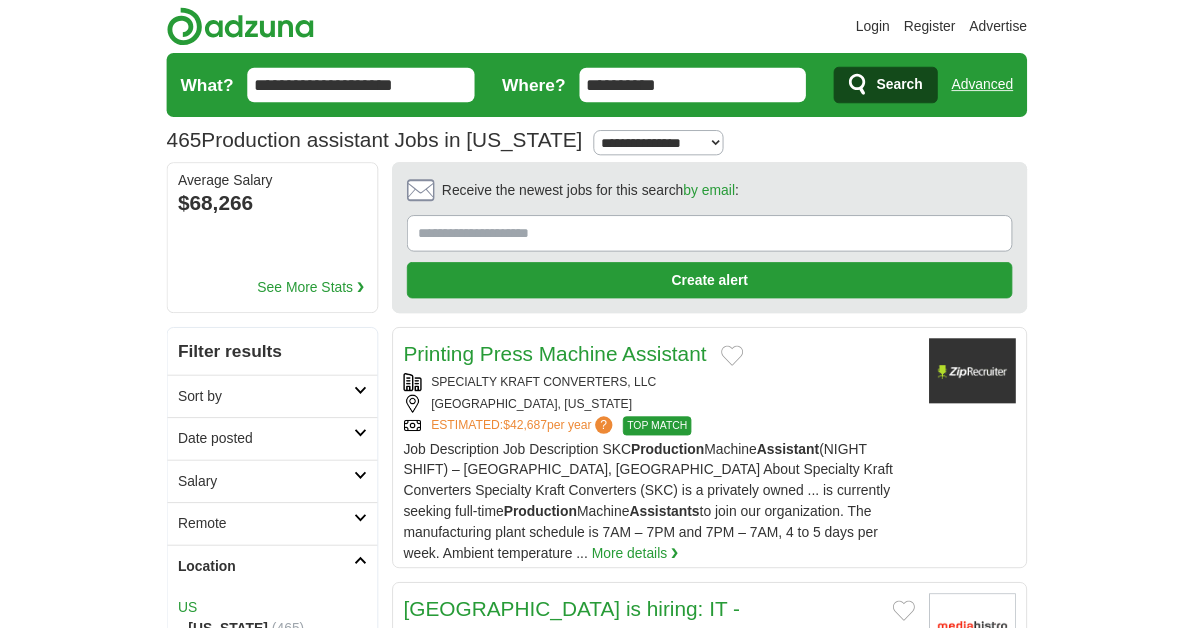 scroll, scrollTop: 0, scrollLeft: 0, axis: both 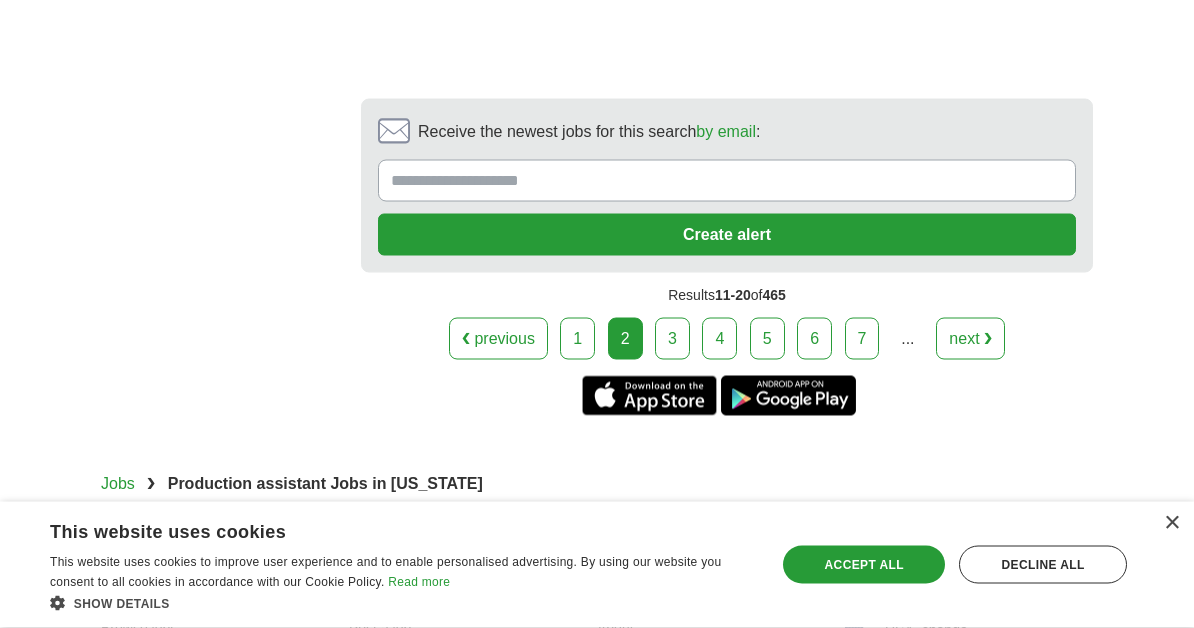 click on "3" at bounding box center [672, 339] 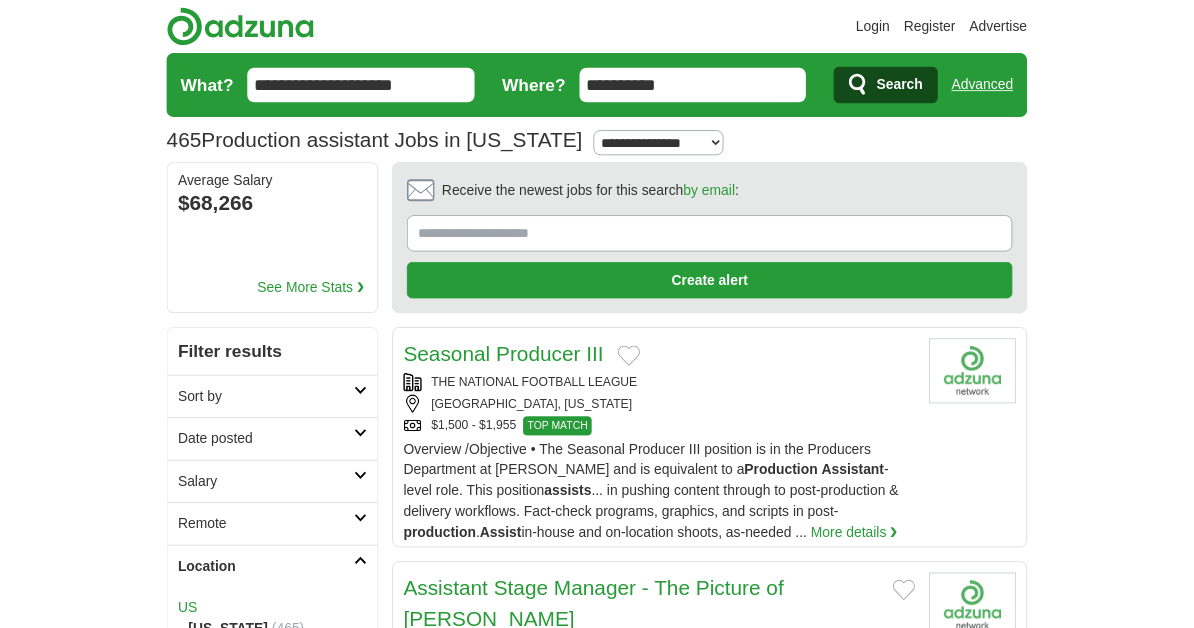 scroll, scrollTop: 0, scrollLeft: 0, axis: both 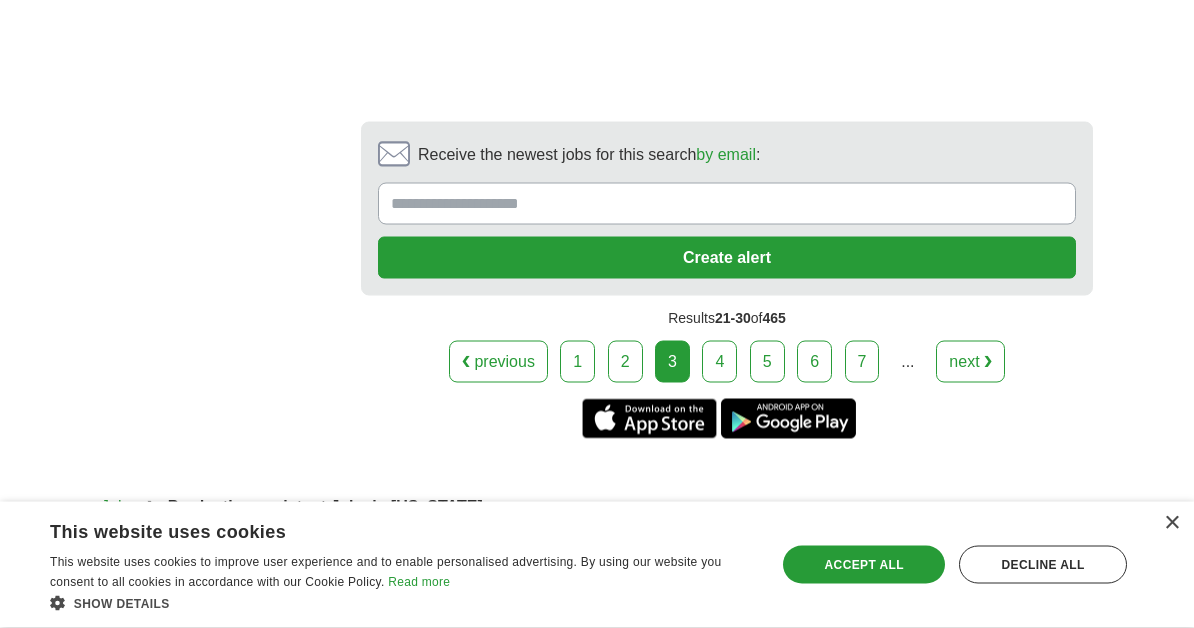 click on "4" at bounding box center [719, 362] 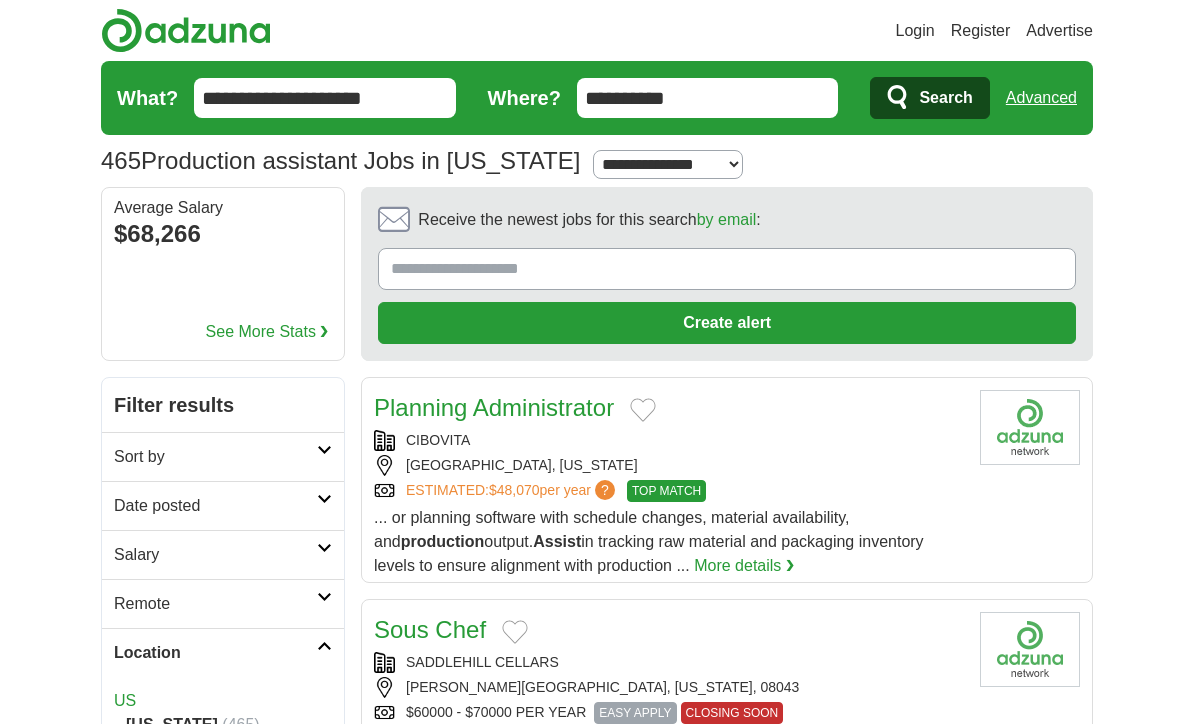 scroll, scrollTop: 0, scrollLeft: 0, axis: both 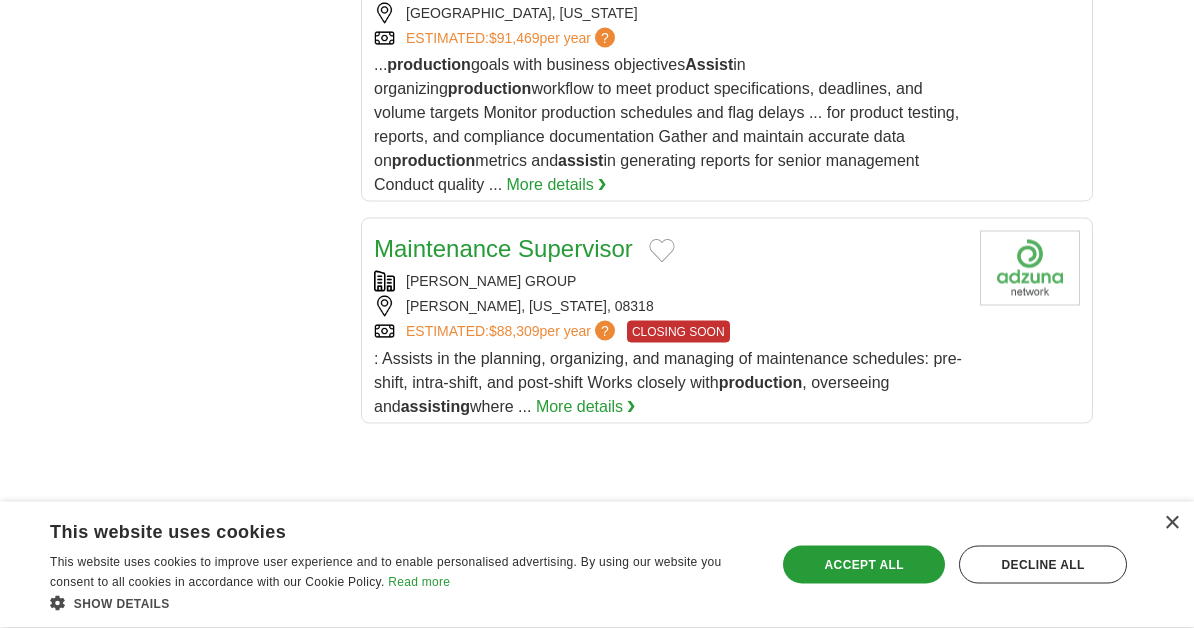 click on "...   production  goals with business objectives  Assist  in organizing  production  workflow to meet product specifications, deadlines, and volume targets Monitor production schedules and flag delays ...  for product testing, reports, and compliance documentation Gather and maintain accurate data on  production  metrics and  assist  in generating reports for senior management Conduct quality ..." at bounding box center (666, 124) 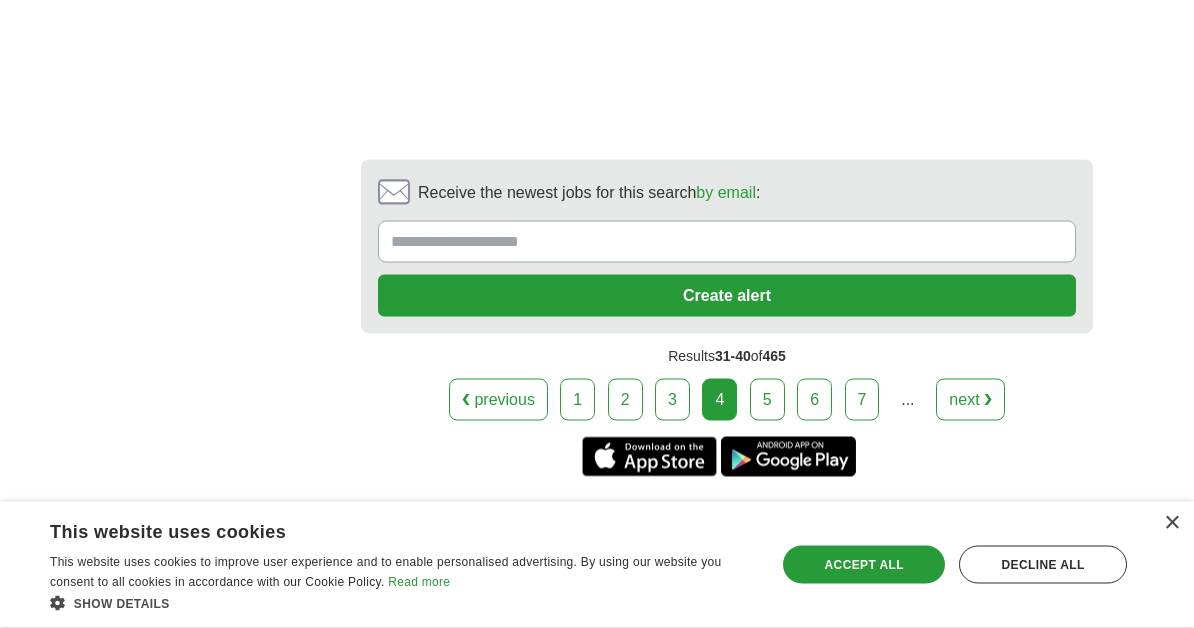 scroll, scrollTop: 4280, scrollLeft: 0, axis: vertical 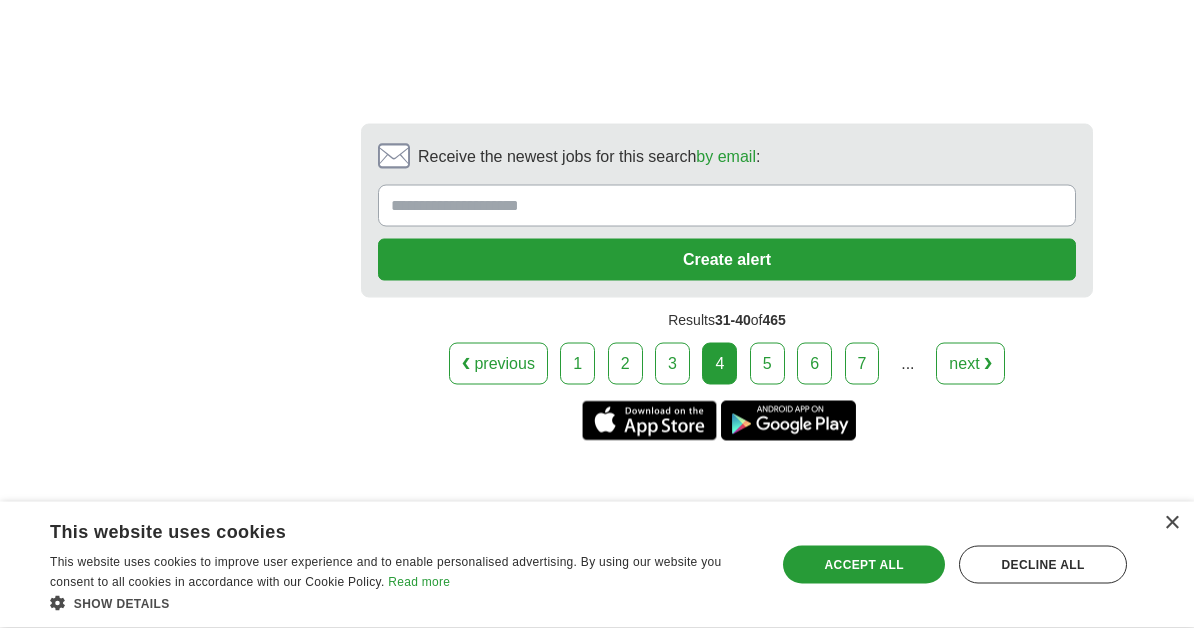 click on "5" at bounding box center [767, 364] 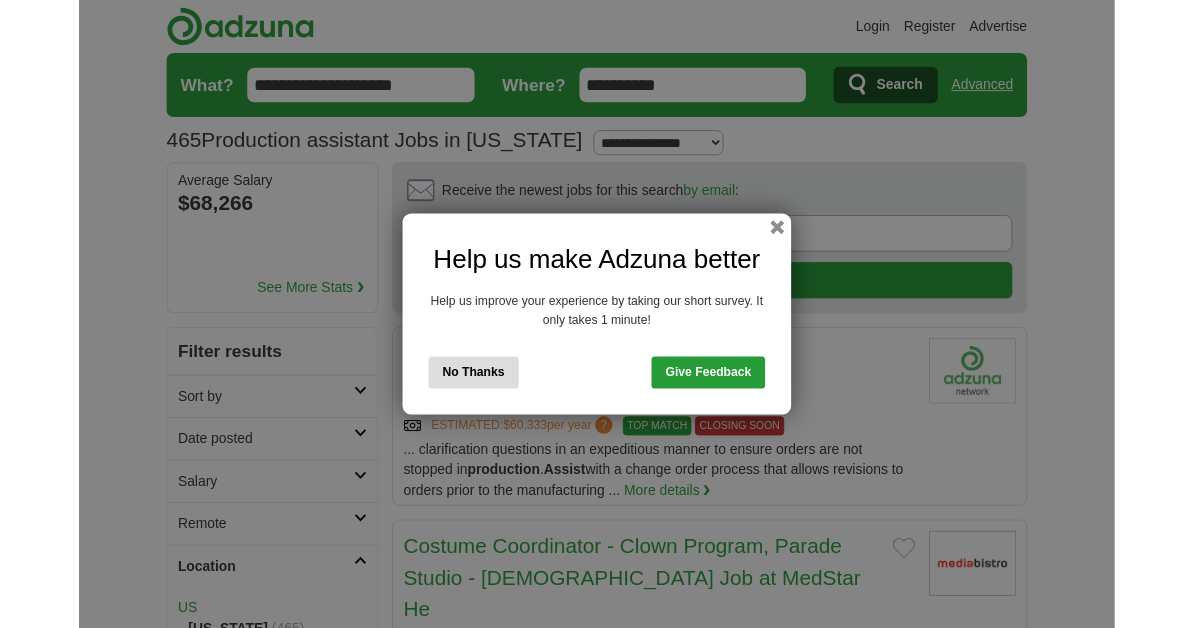 scroll, scrollTop: 0, scrollLeft: 0, axis: both 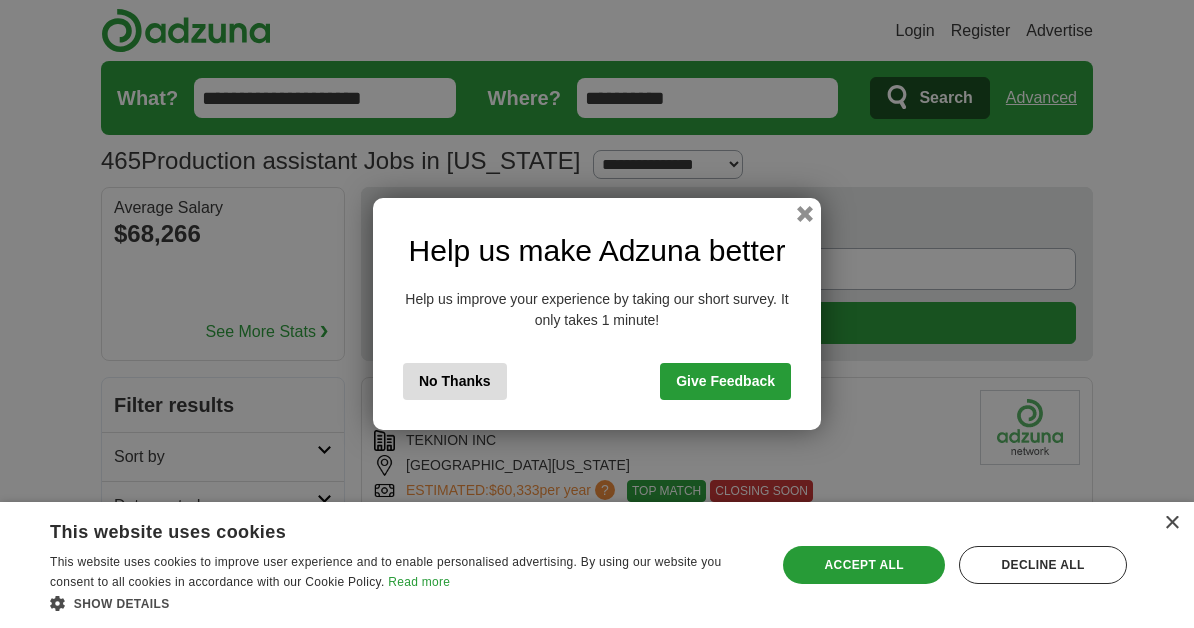 click on "No Thanks" at bounding box center [455, 381] 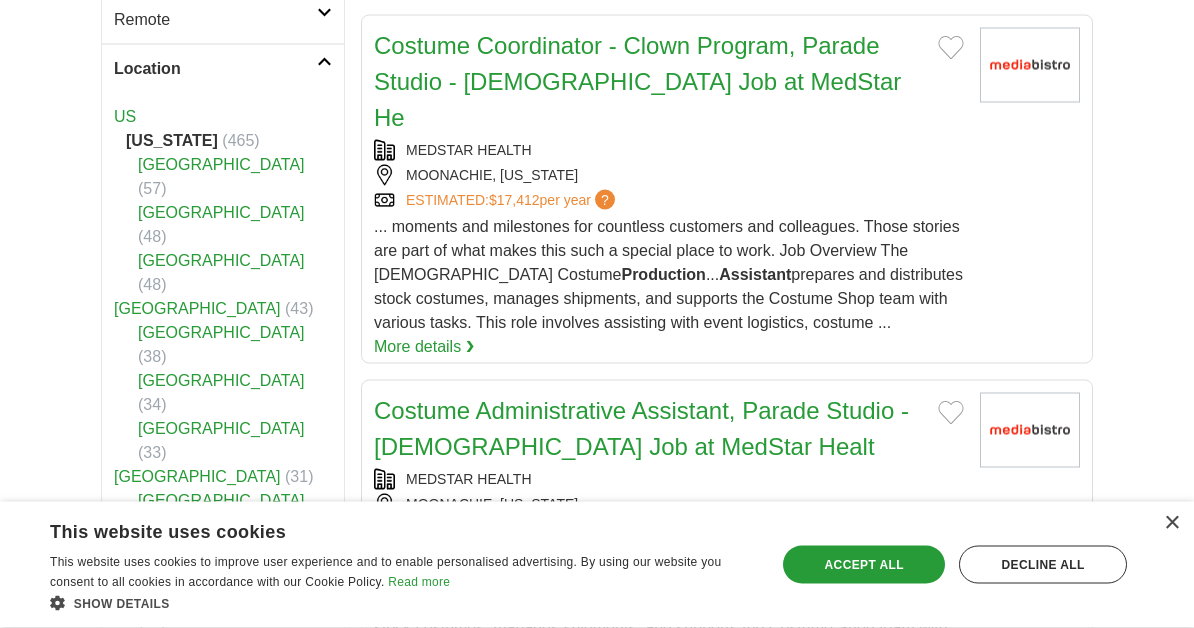 scroll, scrollTop: 582, scrollLeft: 0, axis: vertical 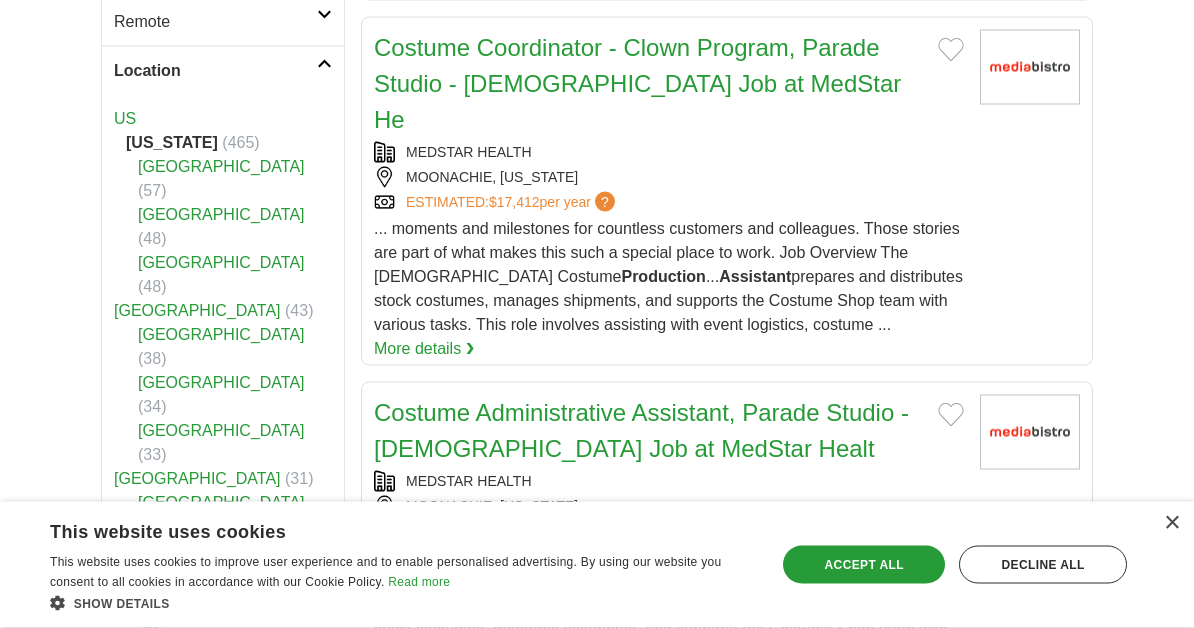 click on "[GEOGRAPHIC_DATA]" at bounding box center [221, 646] 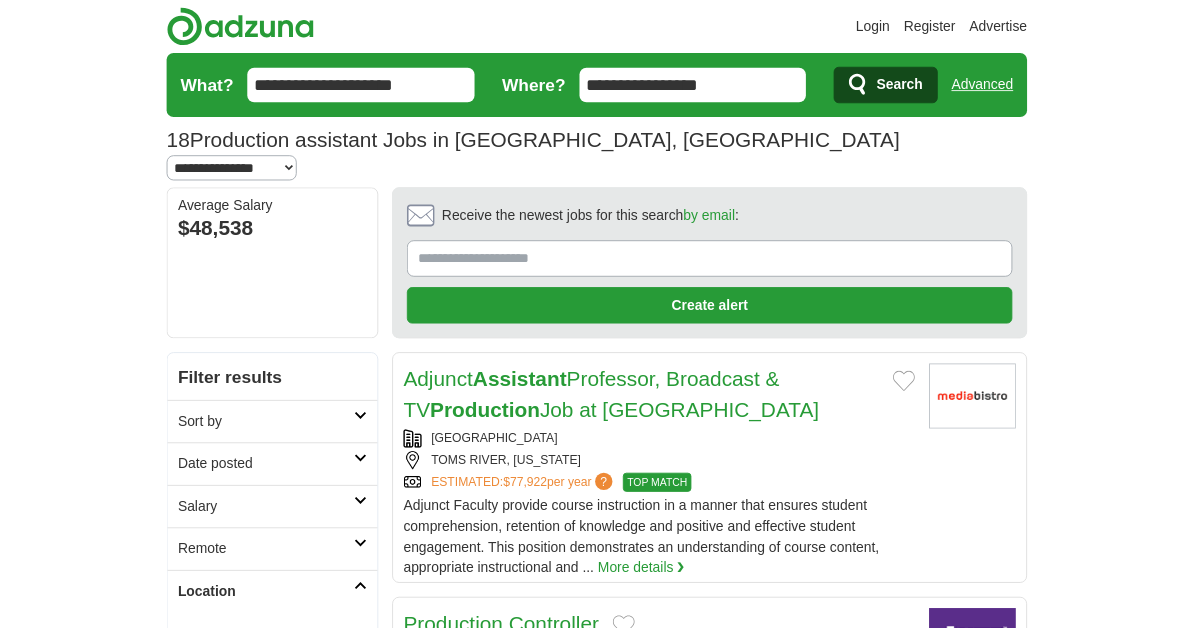 scroll, scrollTop: 0, scrollLeft: 0, axis: both 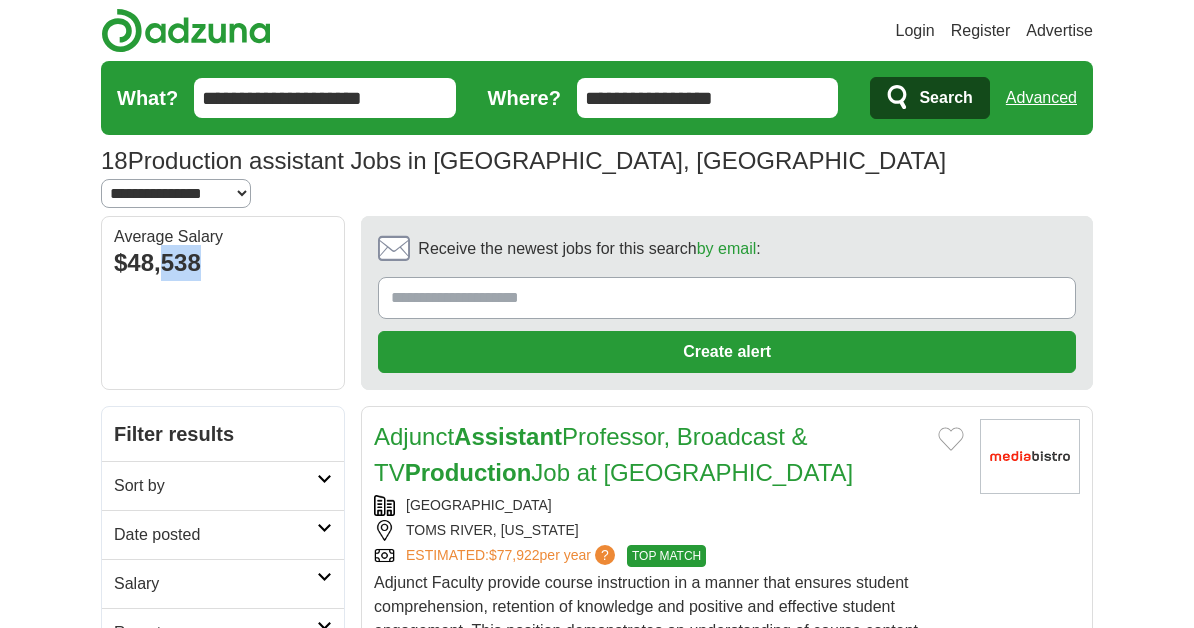 click on "Average Salary $48,538" at bounding box center [223, 303] 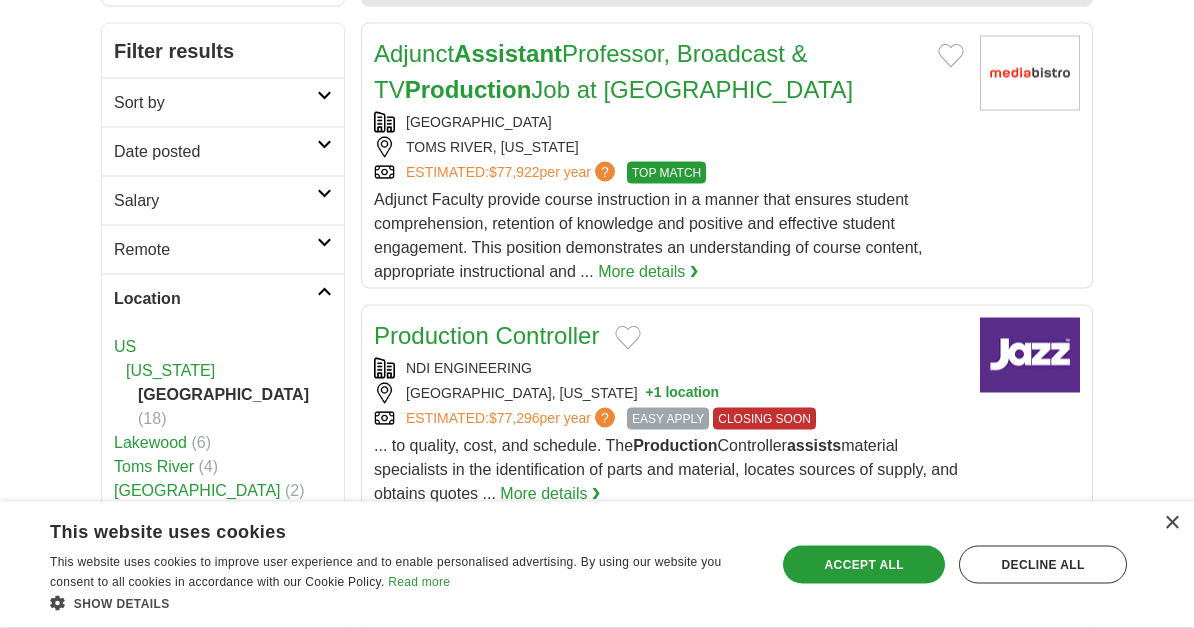 scroll, scrollTop: 385, scrollLeft: 0, axis: vertical 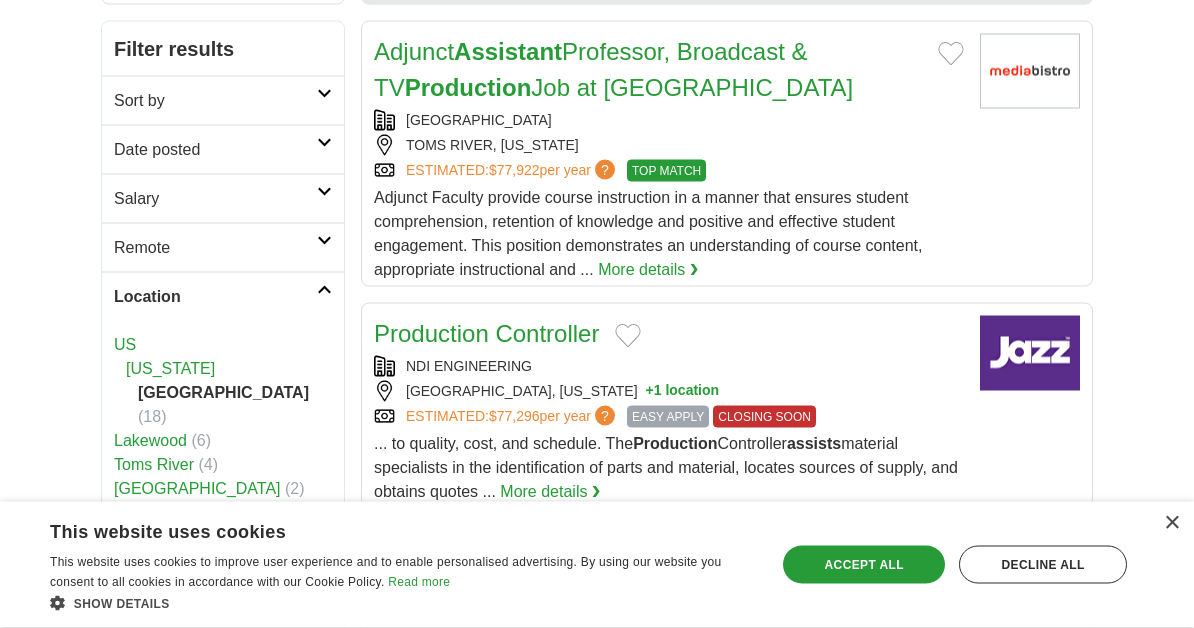 click on "NDI ENGINEERING" at bounding box center [669, 588] 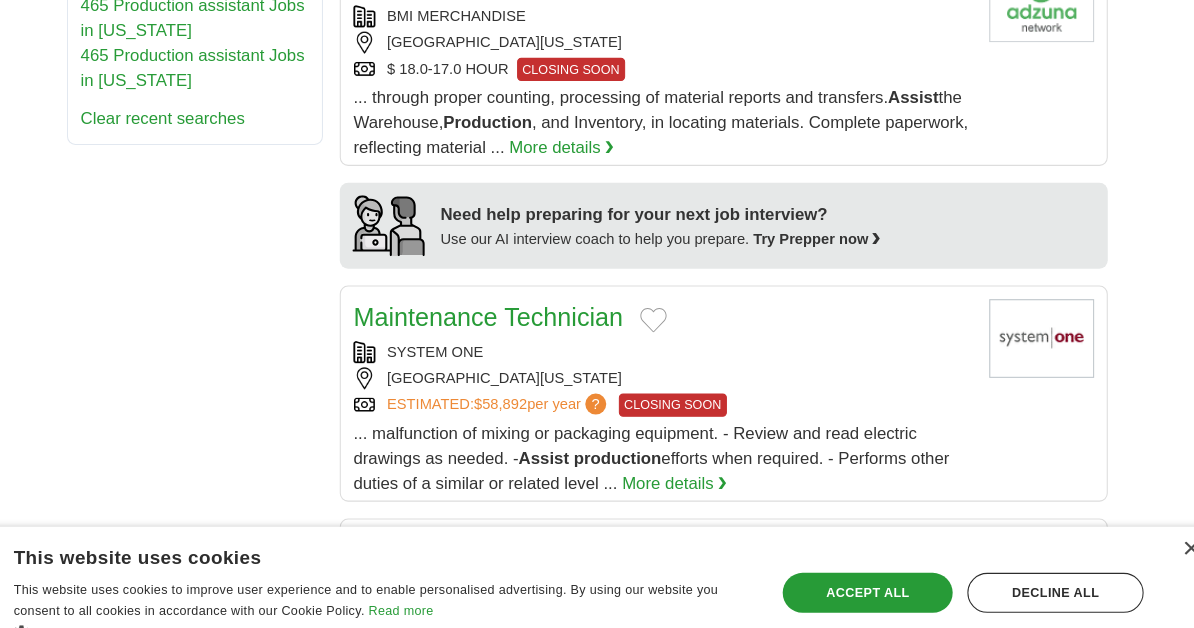scroll, scrollTop: 1794, scrollLeft: 0, axis: vertical 